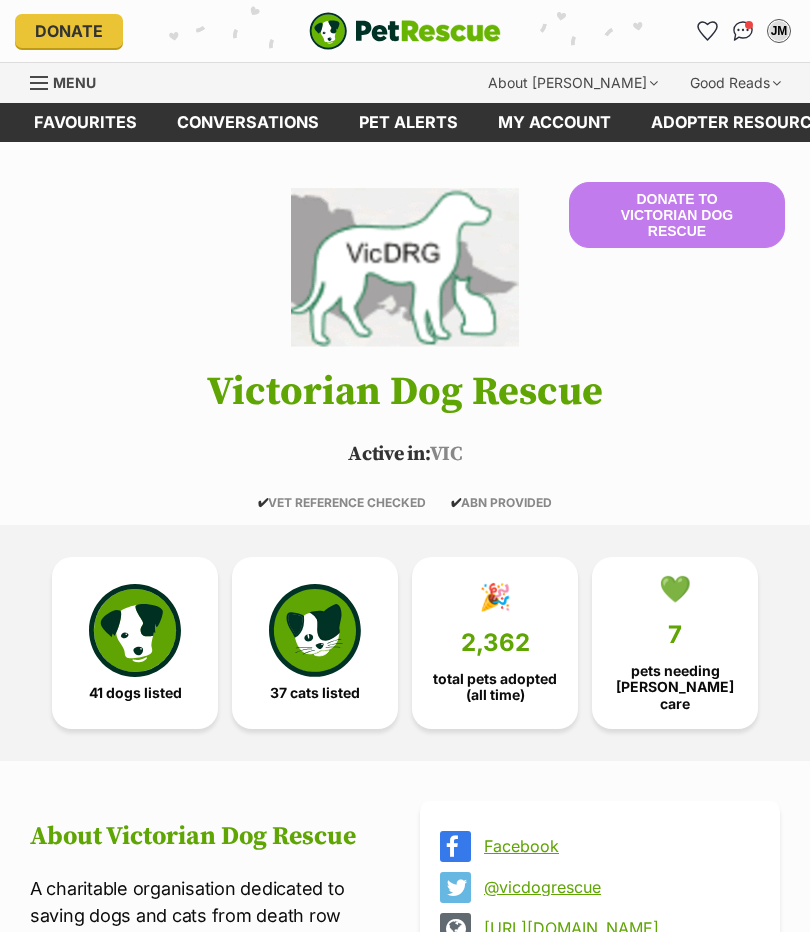 scroll, scrollTop: 0, scrollLeft: 0, axis: both 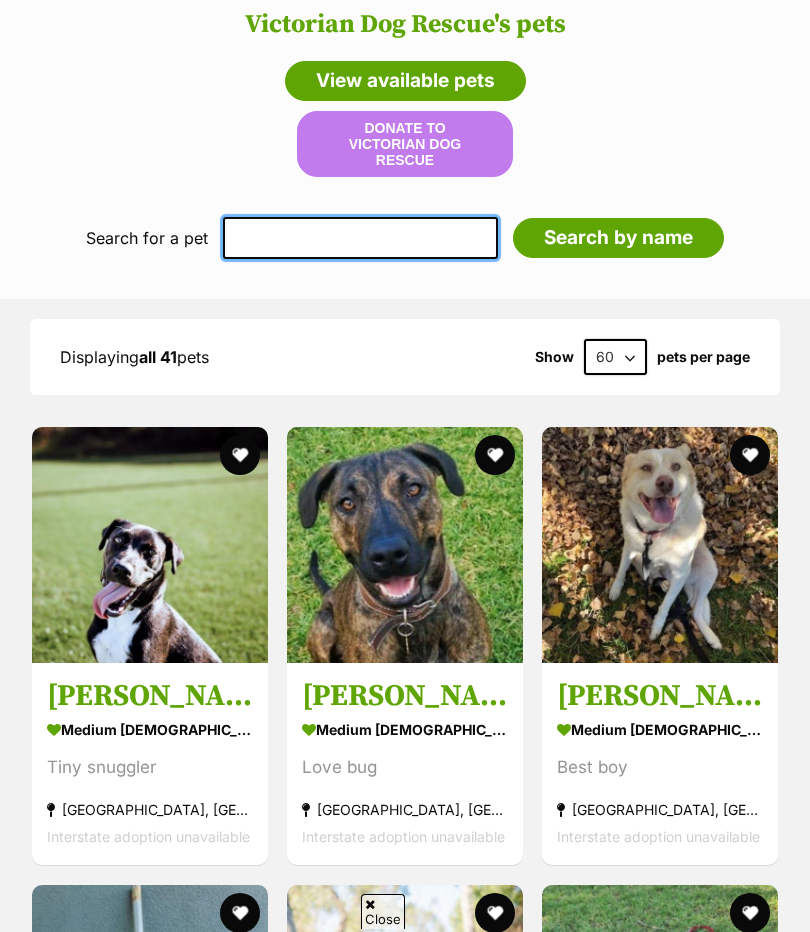 click at bounding box center [360, 238] 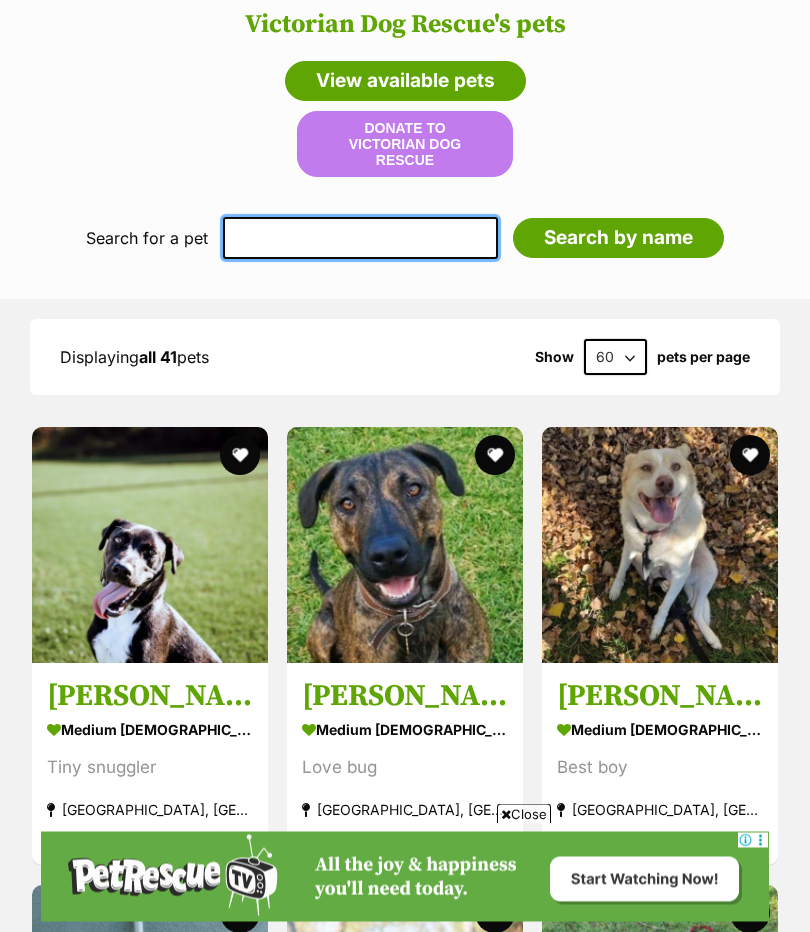 scroll, scrollTop: 0, scrollLeft: 0, axis: both 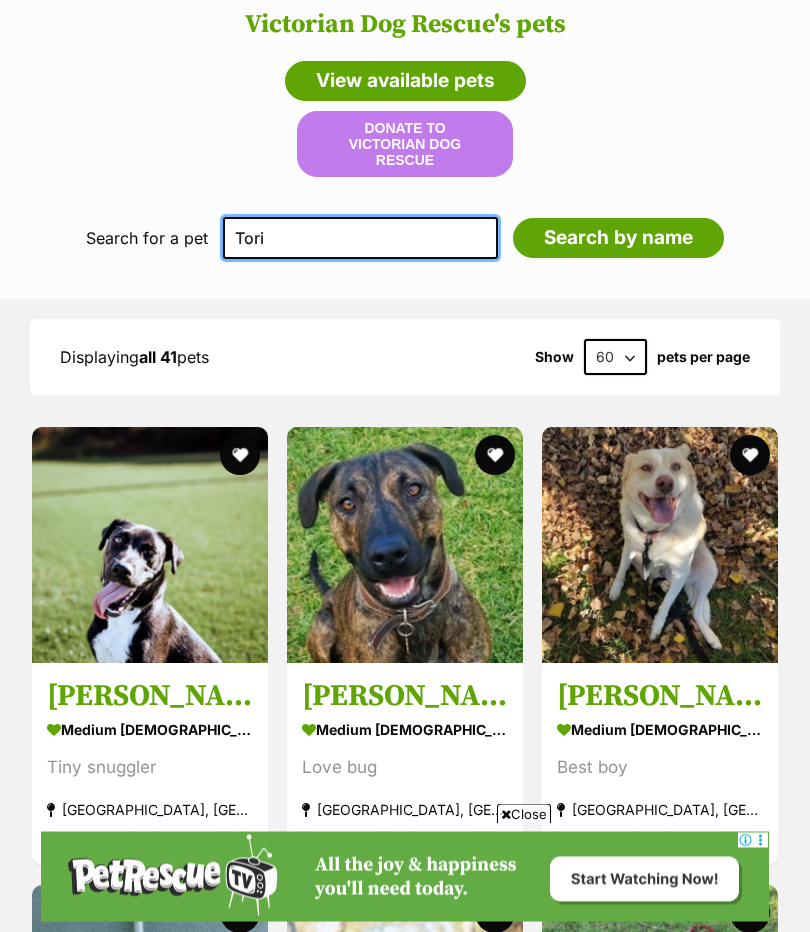 type on "Tori" 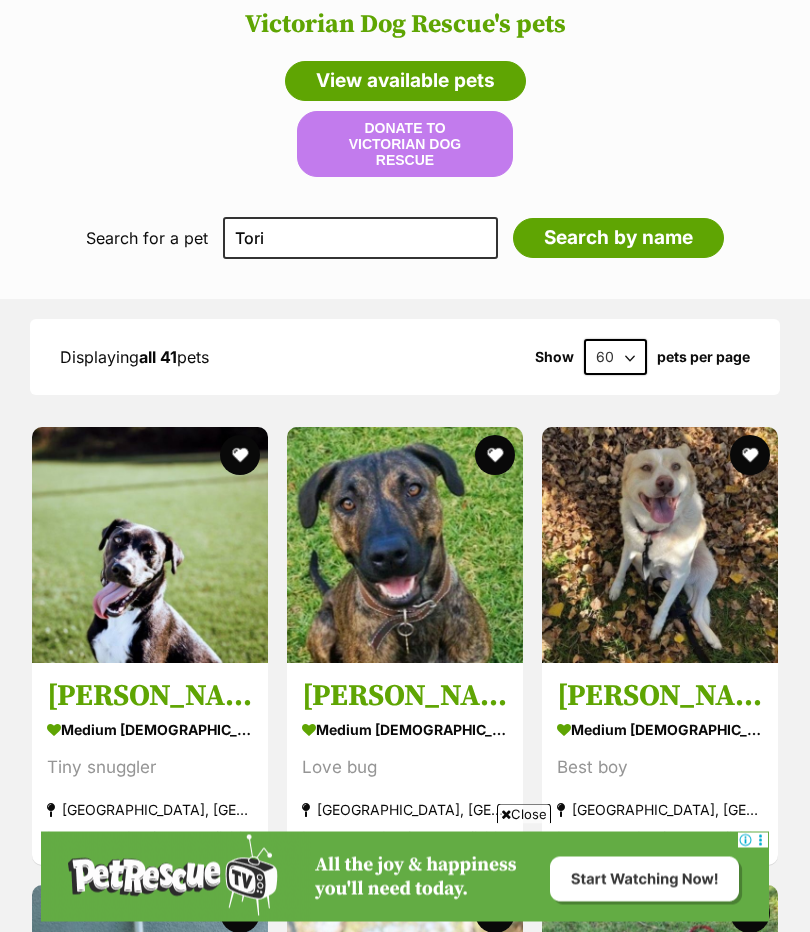 click on "Search by name" at bounding box center (618, 239) 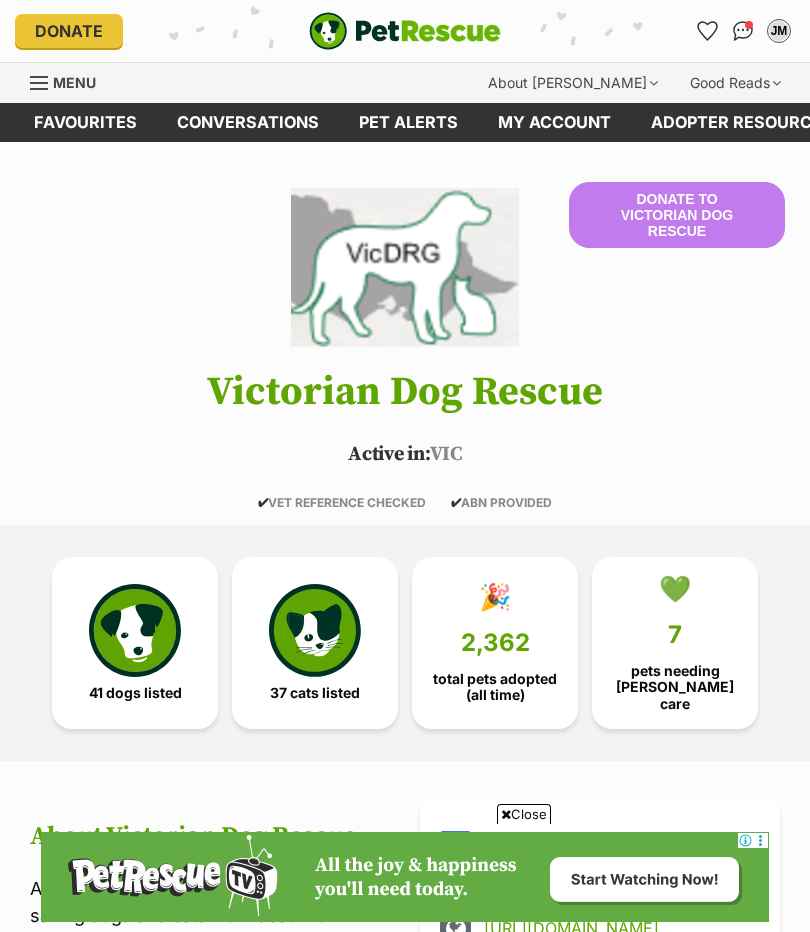 scroll, scrollTop: 1865, scrollLeft: 0, axis: vertical 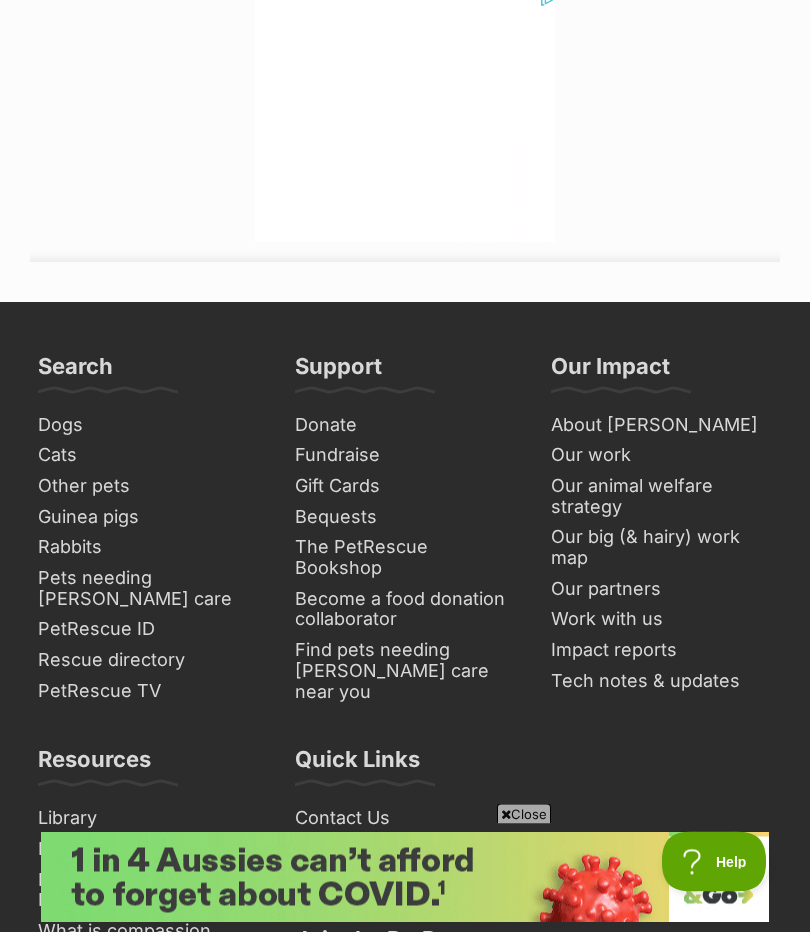 click on "Contact Us" at bounding box center (405, 819) 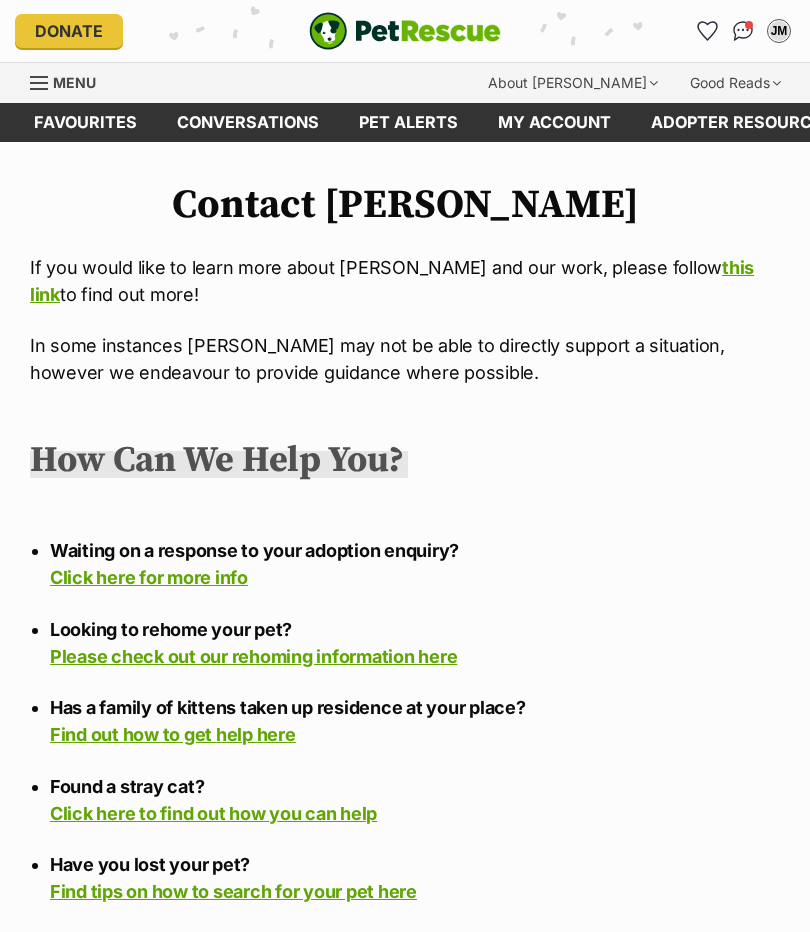 scroll, scrollTop: 0, scrollLeft: 0, axis: both 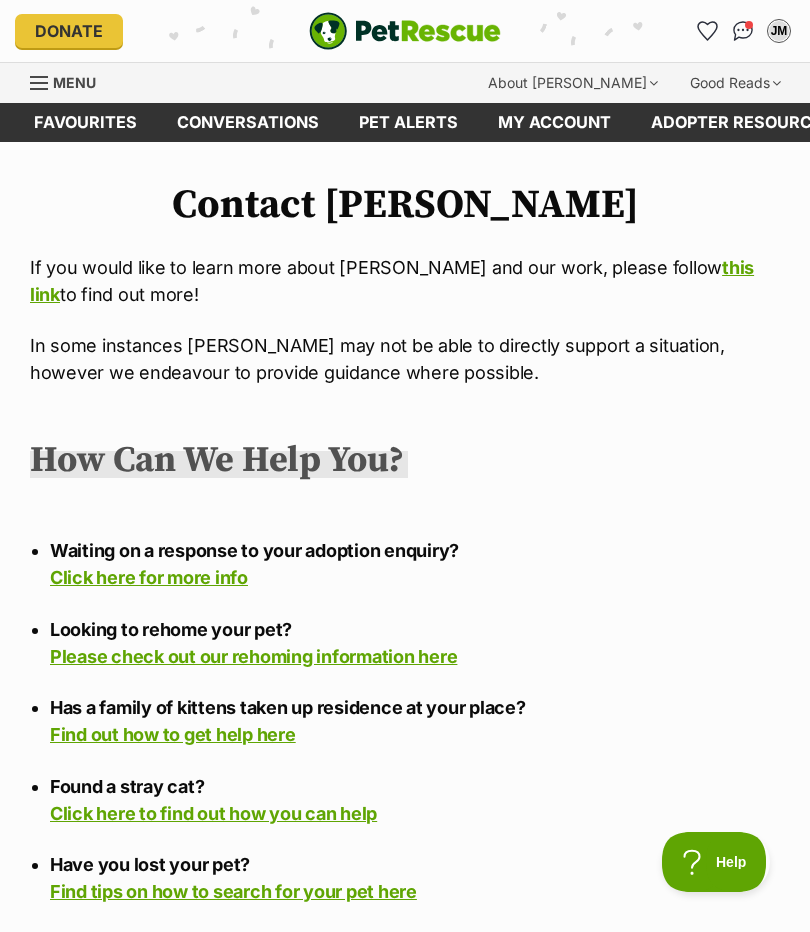 click on "Click here for more info" at bounding box center [149, 577] 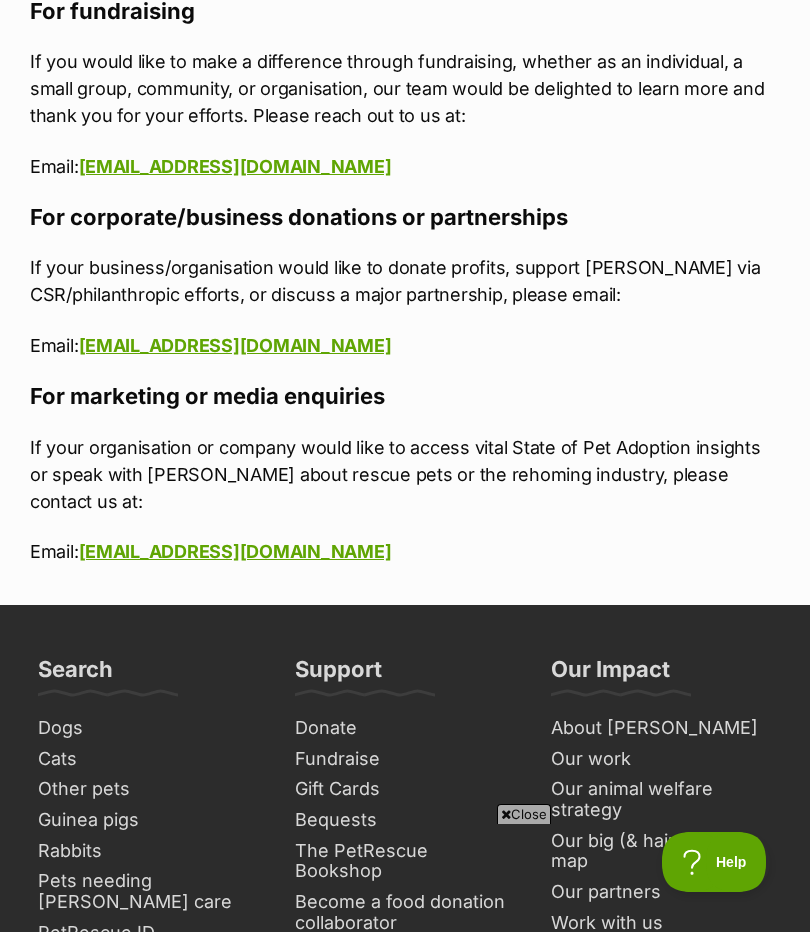 scroll, scrollTop: 2605, scrollLeft: 0, axis: vertical 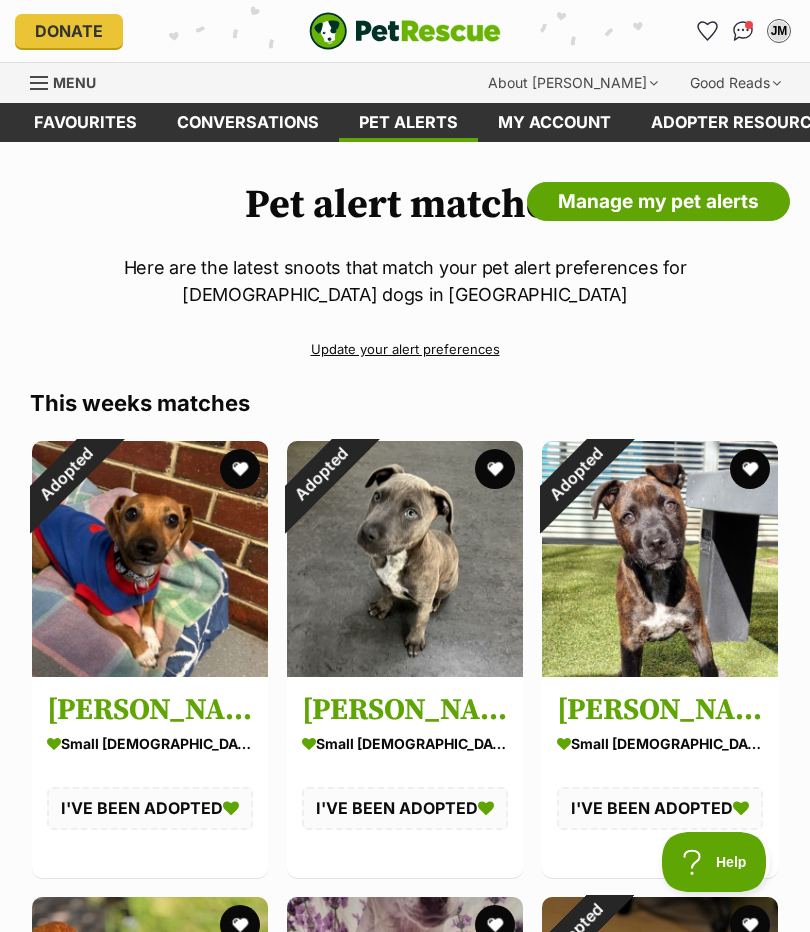 click at bounding box center [40, 83] 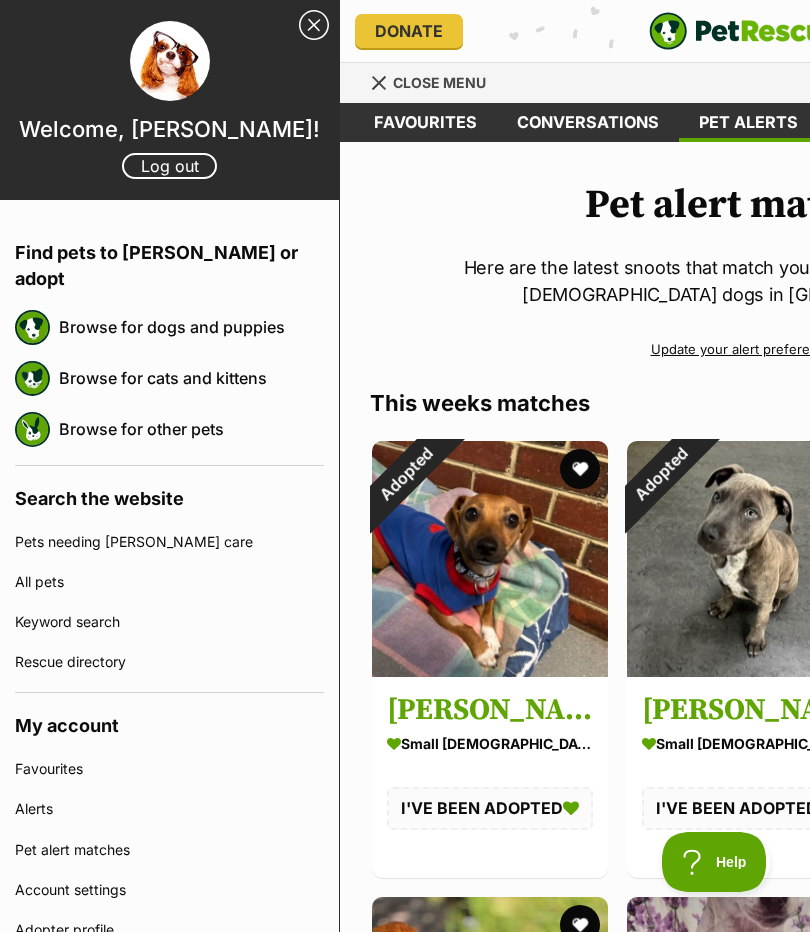 click on "Browse for dogs and puppies" at bounding box center [191, 327] 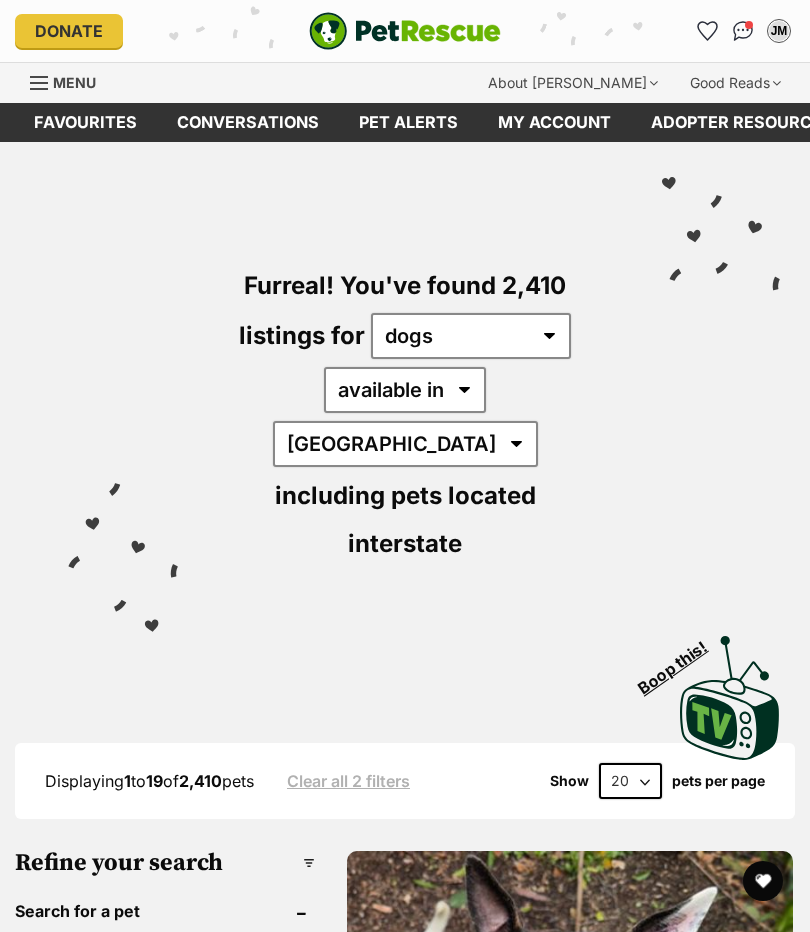 scroll, scrollTop: 0, scrollLeft: 0, axis: both 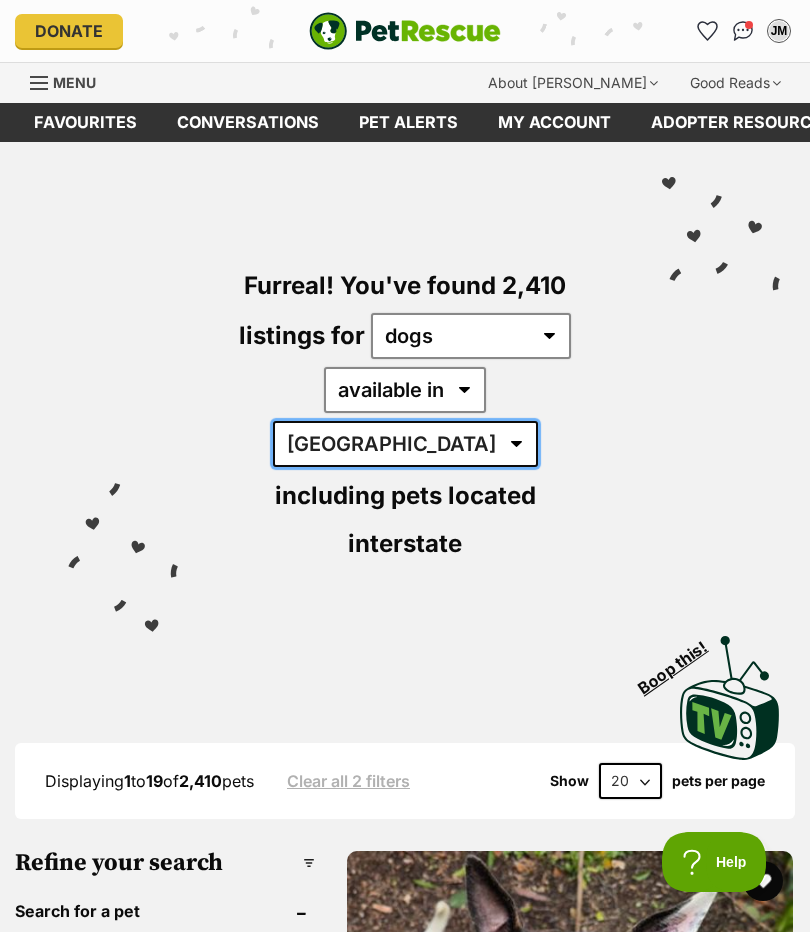 click on "Australia
ACT
NSW
NT
QLD
SA
TAS
VIC
WA" at bounding box center [405, 444] 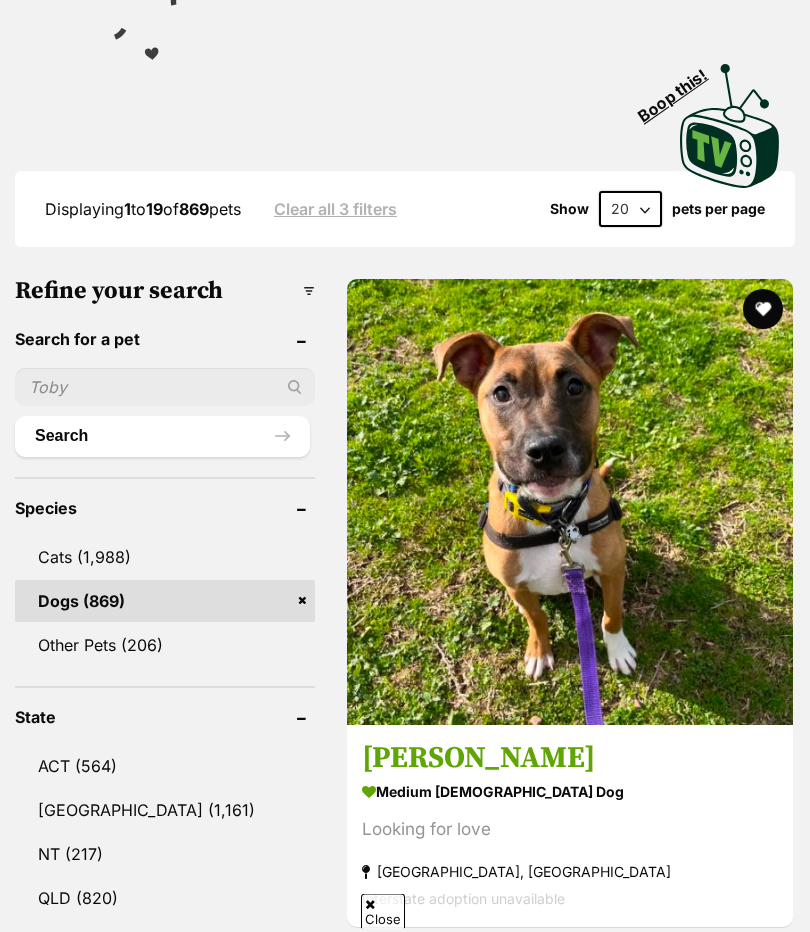 scroll, scrollTop: 0, scrollLeft: 0, axis: both 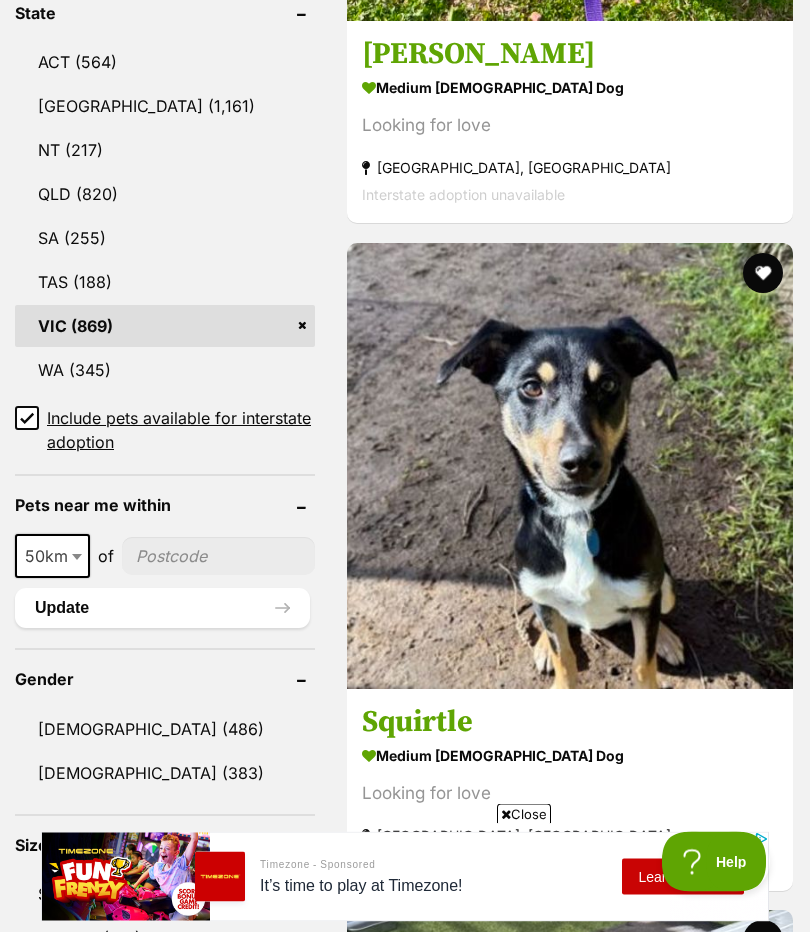 click on "Small (83)" at bounding box center [165, 895] 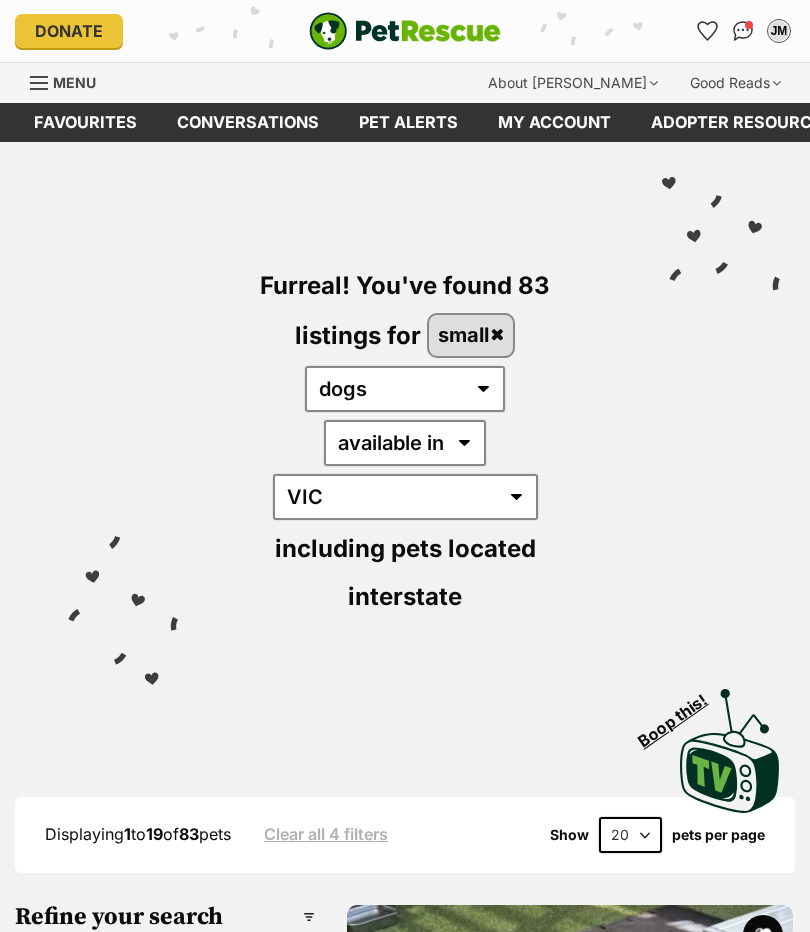 scroll, scrollTop: 0, scrollLeft: 0, axis: both 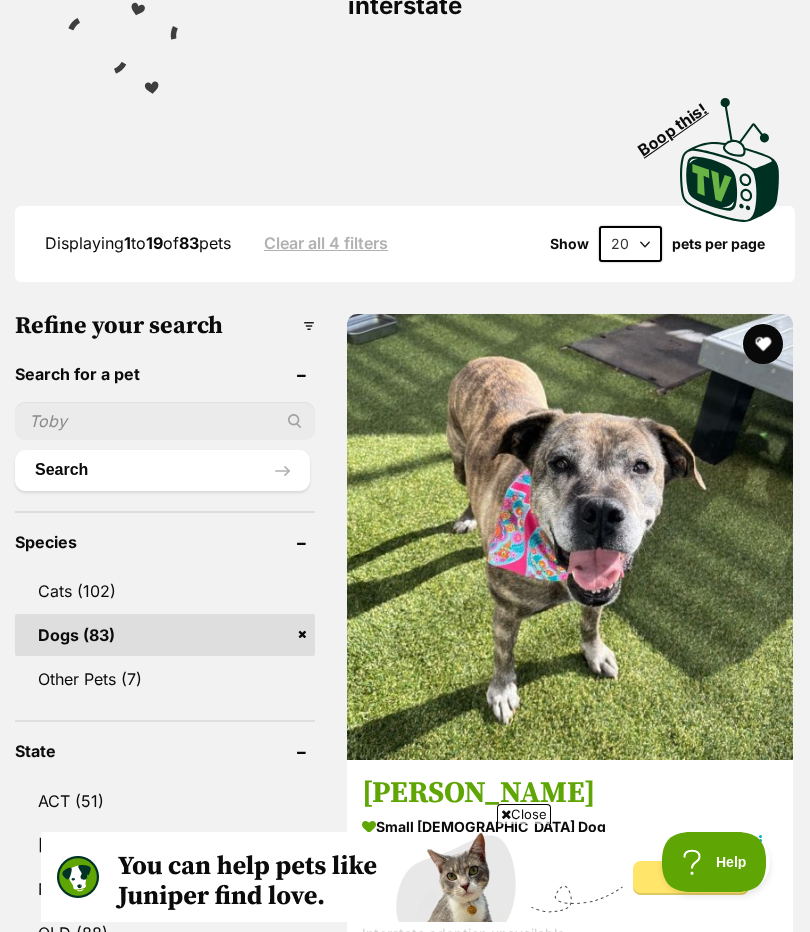 click on "Displaying  1  to  19  of  83  pets
Clear all 4 filters
Show 20 40 60 pets per page
Visit PetRescue TV (external site)
Boop this!
Refine your search
Search for a pet
Search
Species
Cats (102)
Dogs (83)
Other Pets (7)
State
ACT (51)
NSW (110)
NT (12)
QLD (88)
SA (14)
TAS (10)
VIC (83)
WA (23)
Include pets available for interstate adoption
Pets near me within
10km
25km
50km
100km
250km
50km
of
Update
Gender
Male (50)
Female (33)
Size
Small (83)
Medium (471)
Large (315)
Age
Puppy (15)
Adult (68)
Senior (10)
About my home
I have kids under 5 years old (35)" at bounding box center (405, 7039) 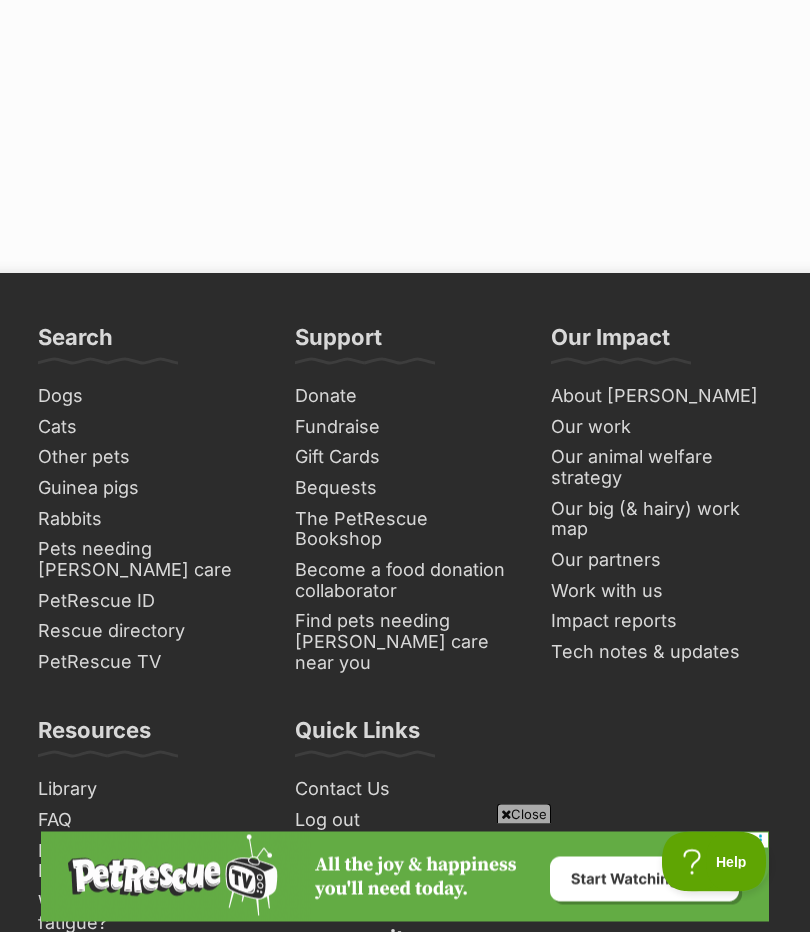 scroll, scrollTop: 14583, scrollLeft: 0, axis: vertical 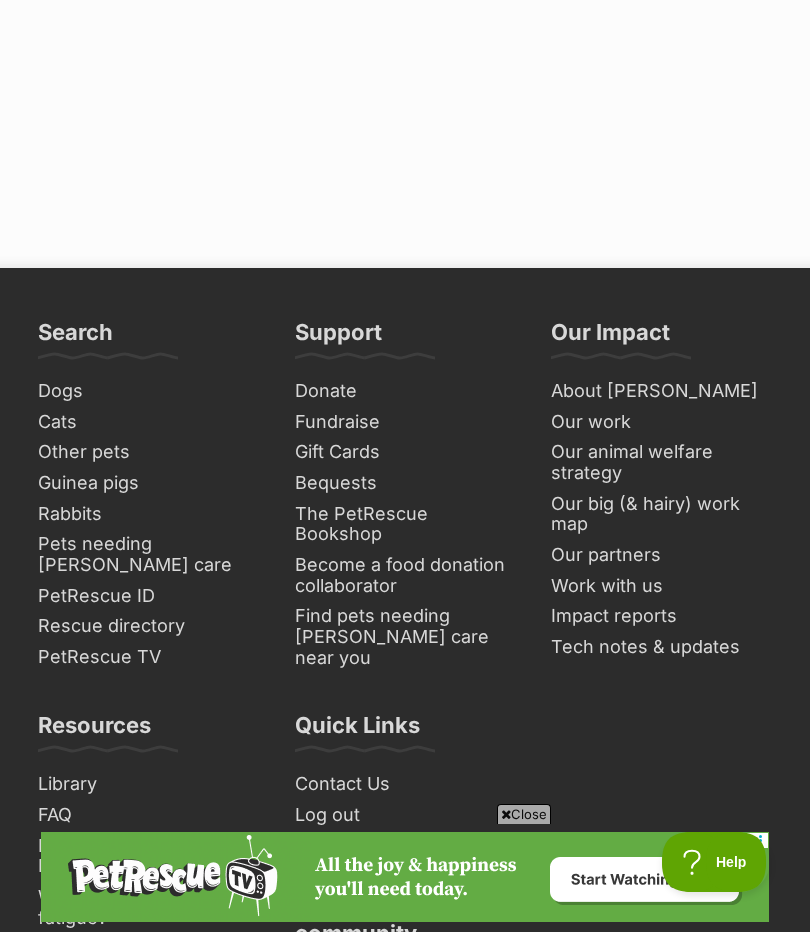 click on "Next" at bounding box center [570, -161] 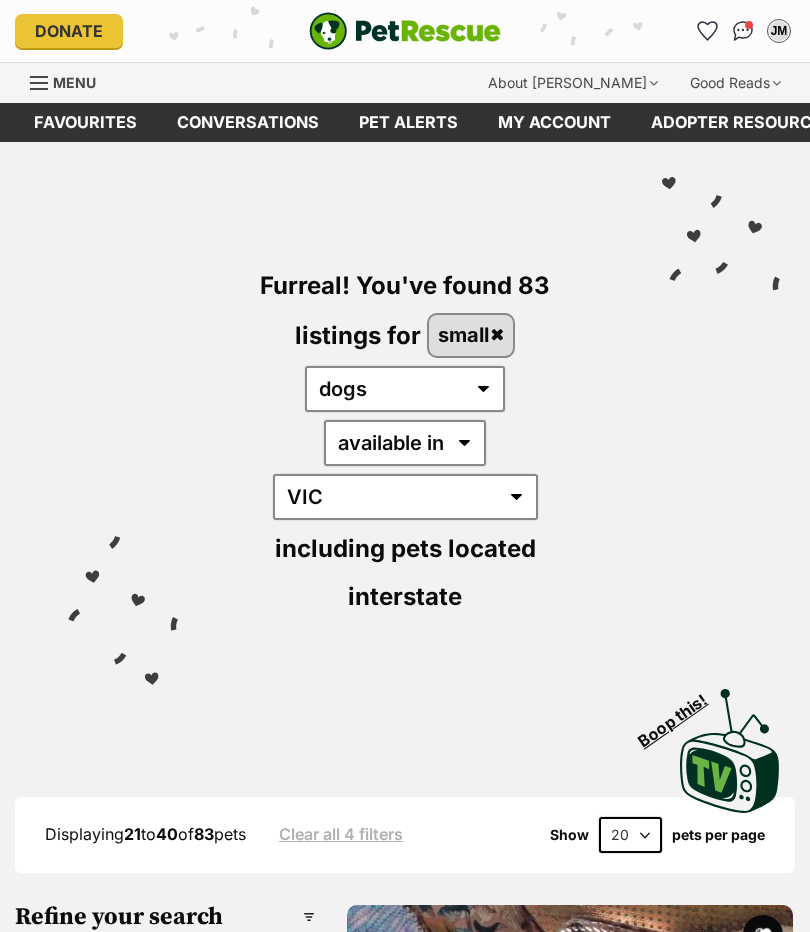 scroll, scrollTop: 0, scrollLeft: 0, axis: both 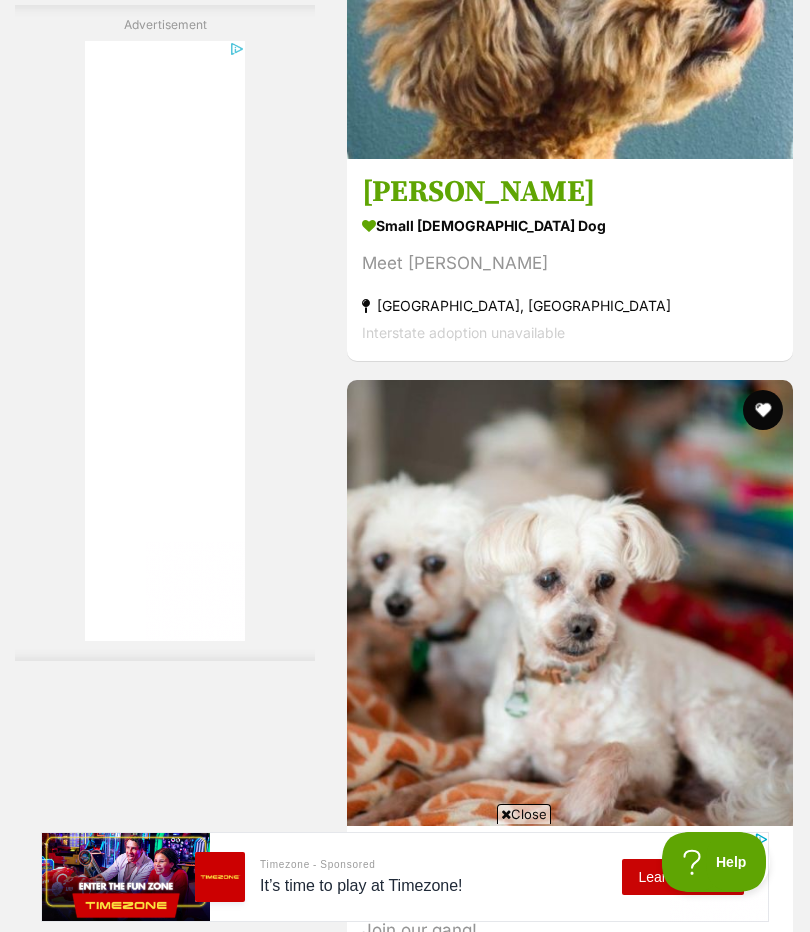 click on "[PERSON_NAME]" at bounding box center (570, 192) 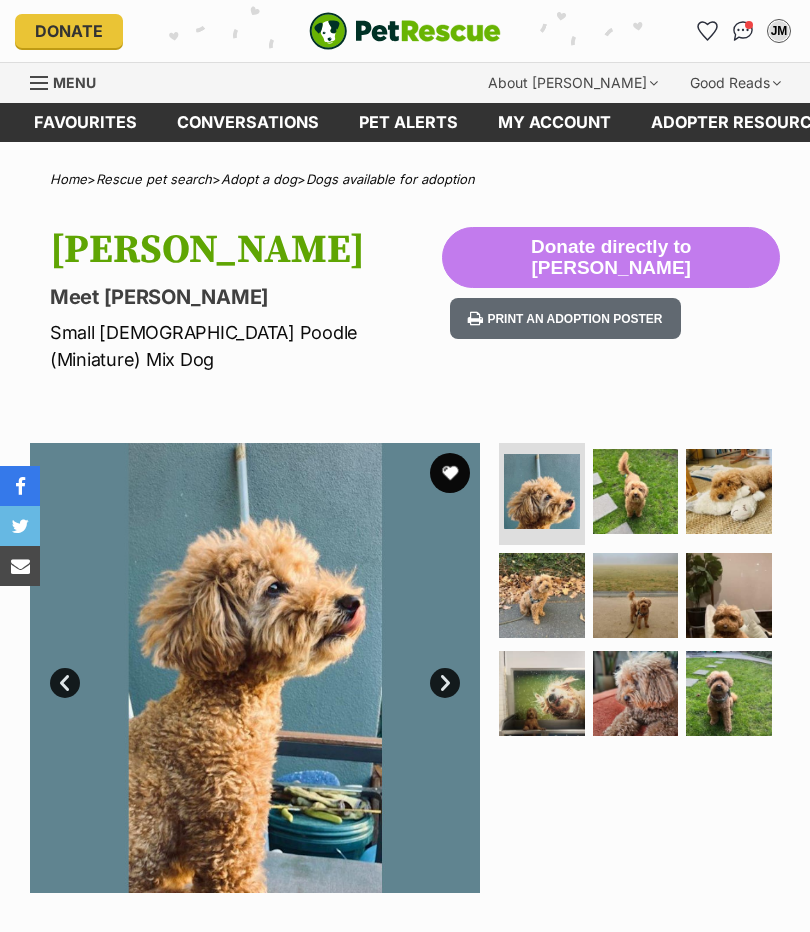 scroll, scrollTop: 0, scrollLeft: 0, axis: both 